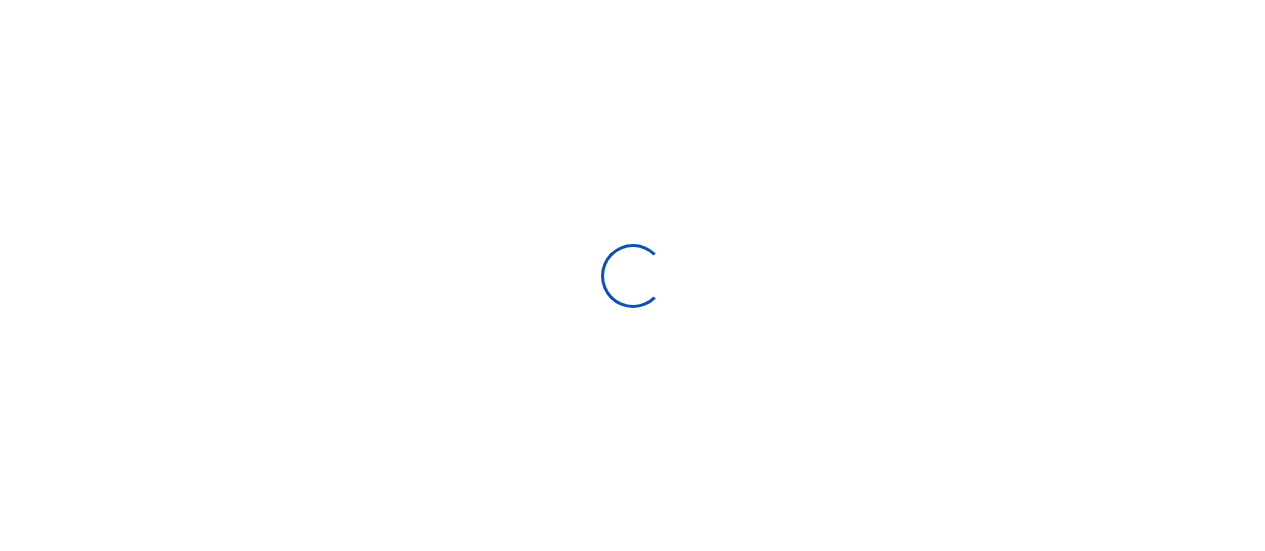 scroll, scrollTop: 0, scrollLeft: 0, axis: both 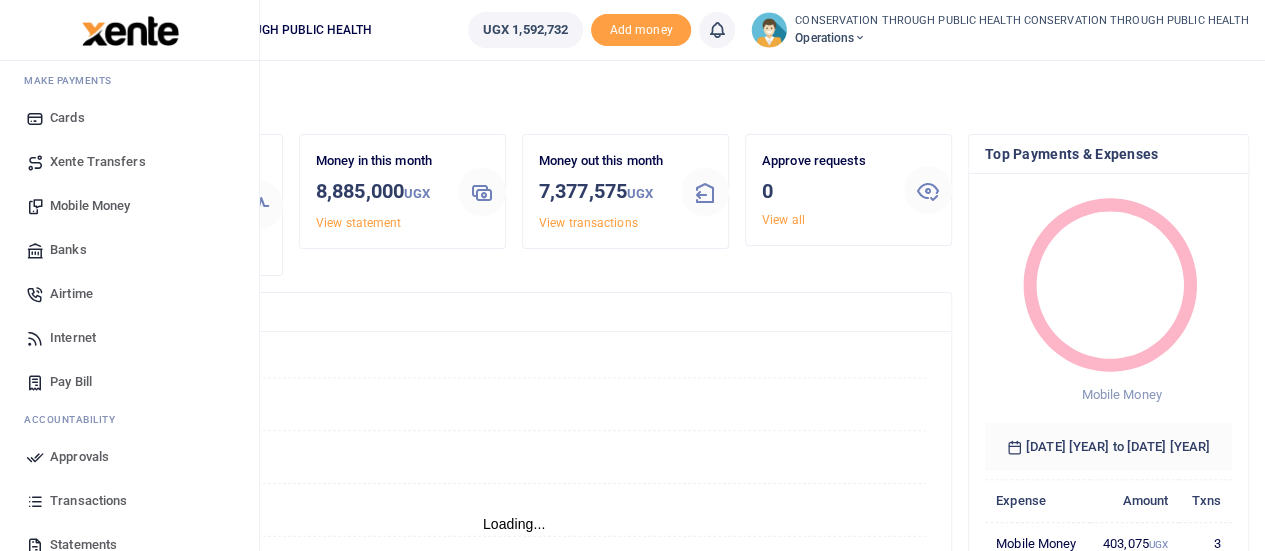 click on "Airtime" at bounding box center (71, 294) 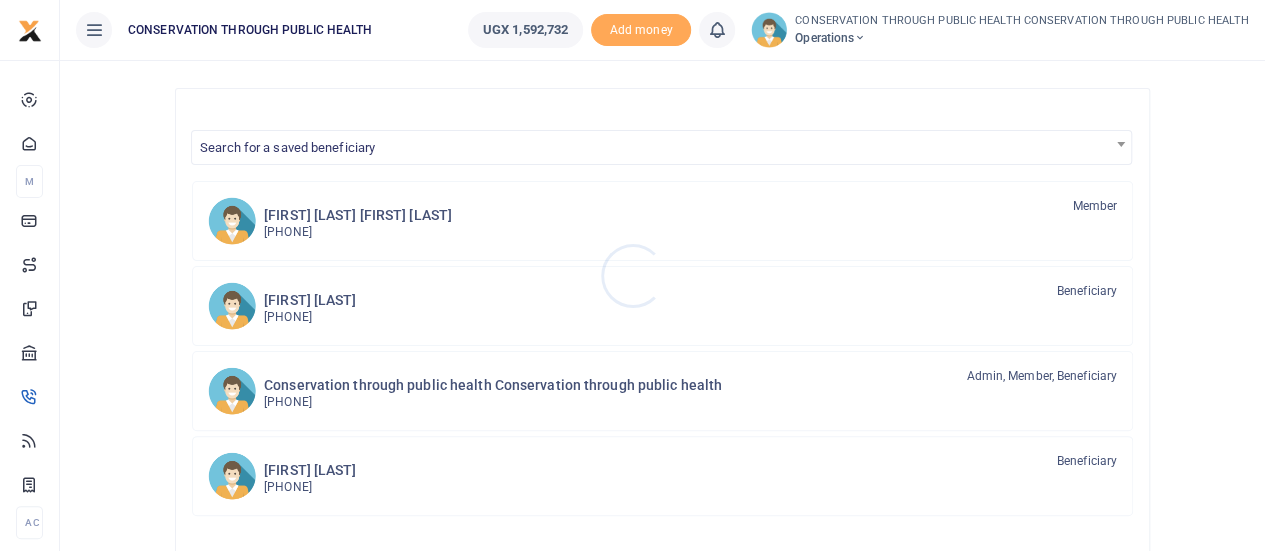 scroll, scrollTop: 300, scrollLeft: 0, axis: vertical 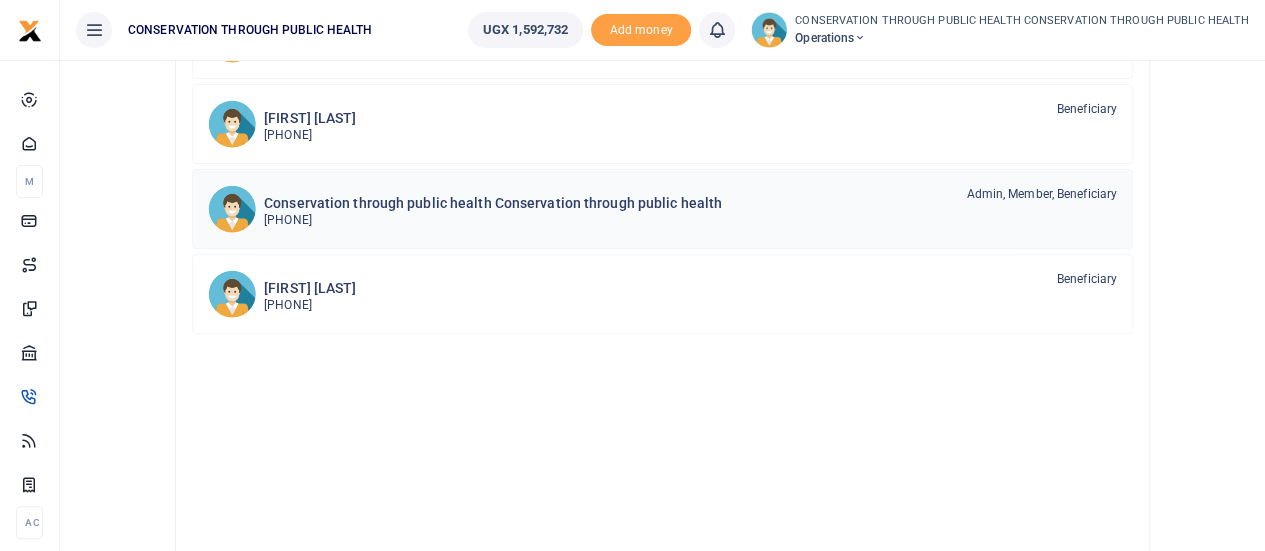 click on "256701659296" at bounding box center (493, 220) 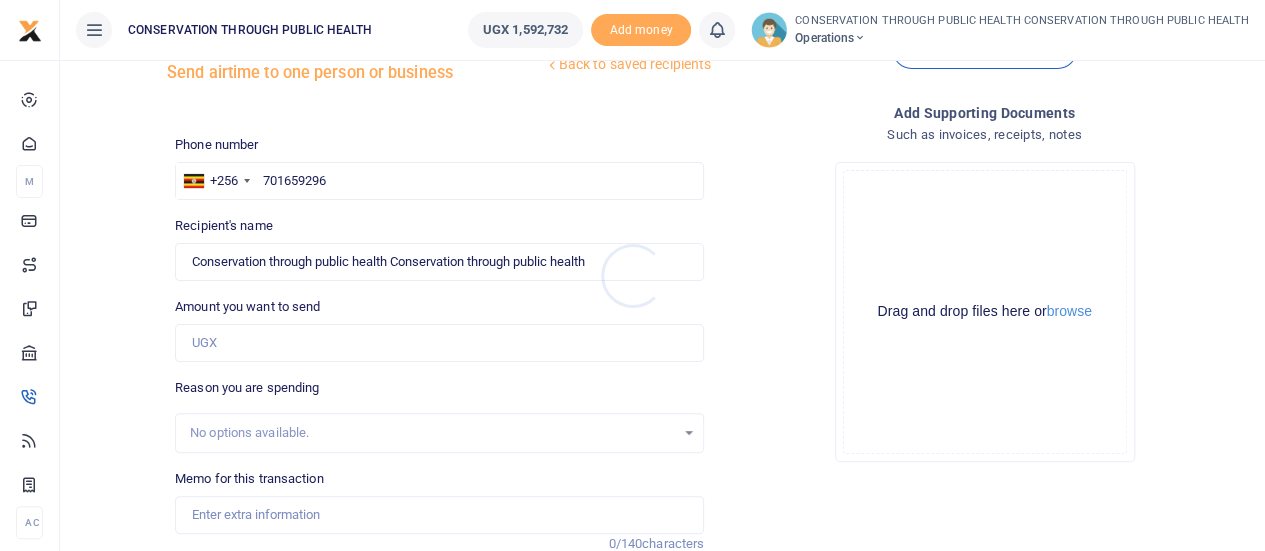 scroll, scrollTop: 100, scrollLeft: 0, axis: vertical 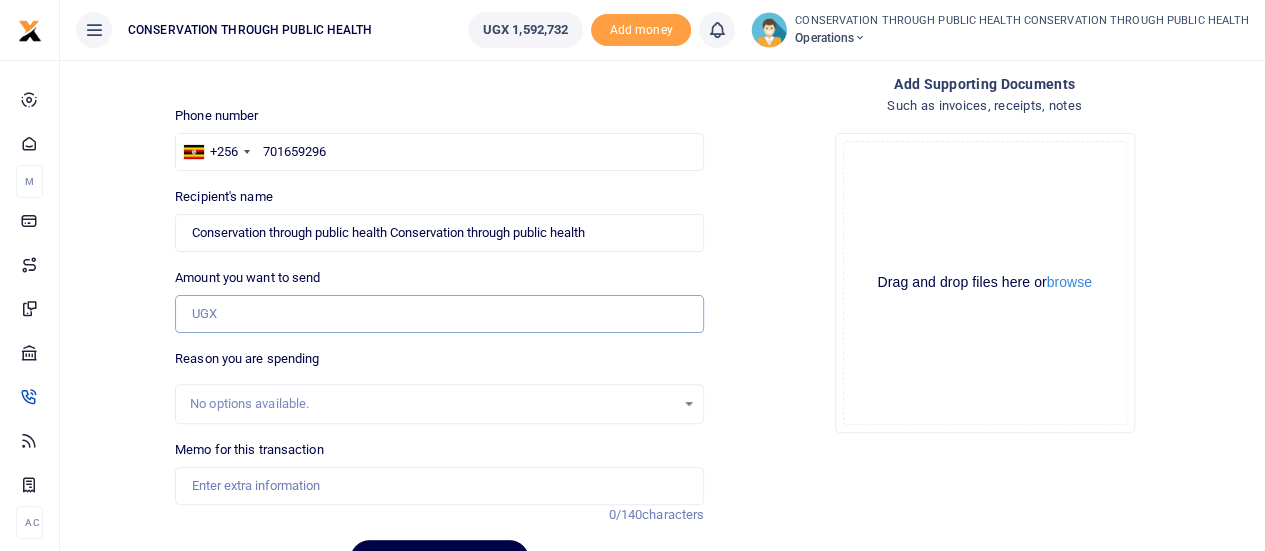 click on "Amount you want to send" at bounding box center [439, 314] 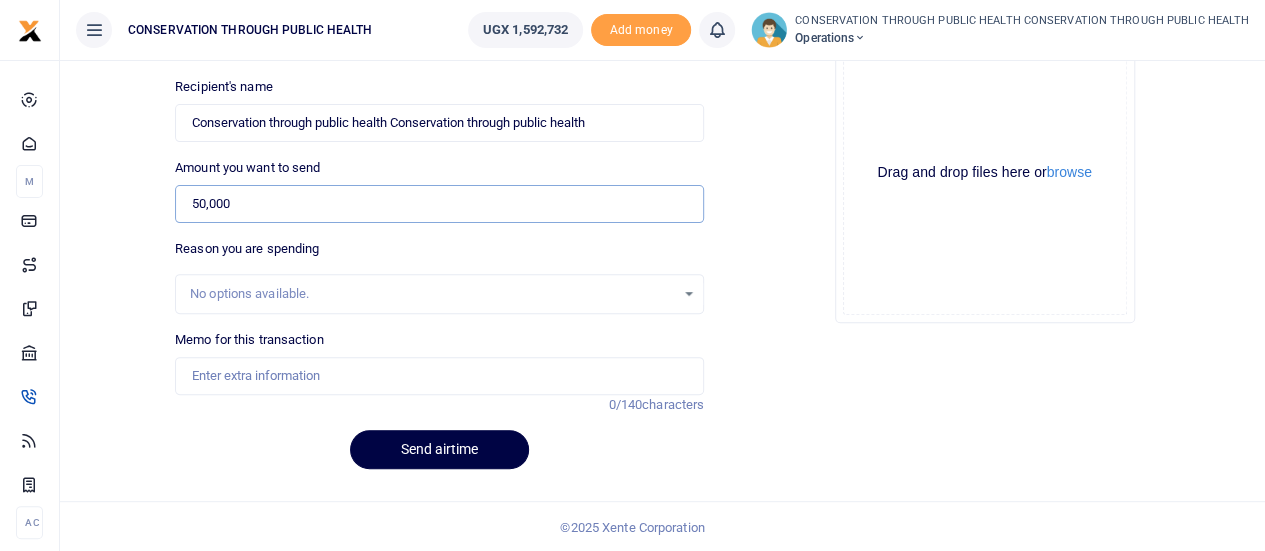 scroll, scrollTop: 210, scrollLeft: 0, axis: vertical 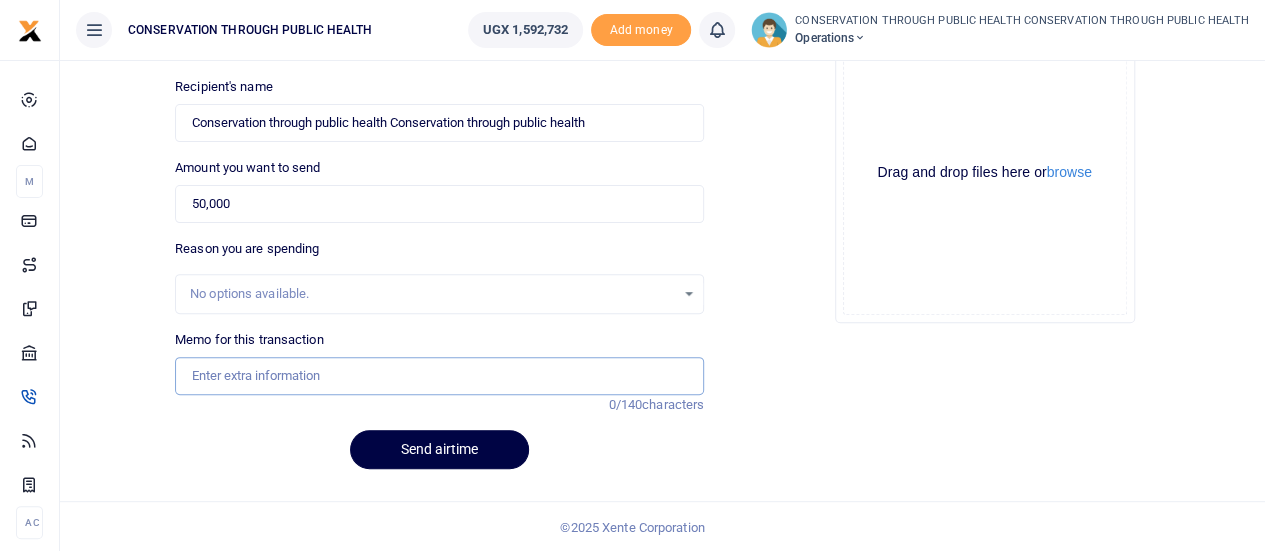 click on "Memo for this transaction" at bounding box center [439, 376] 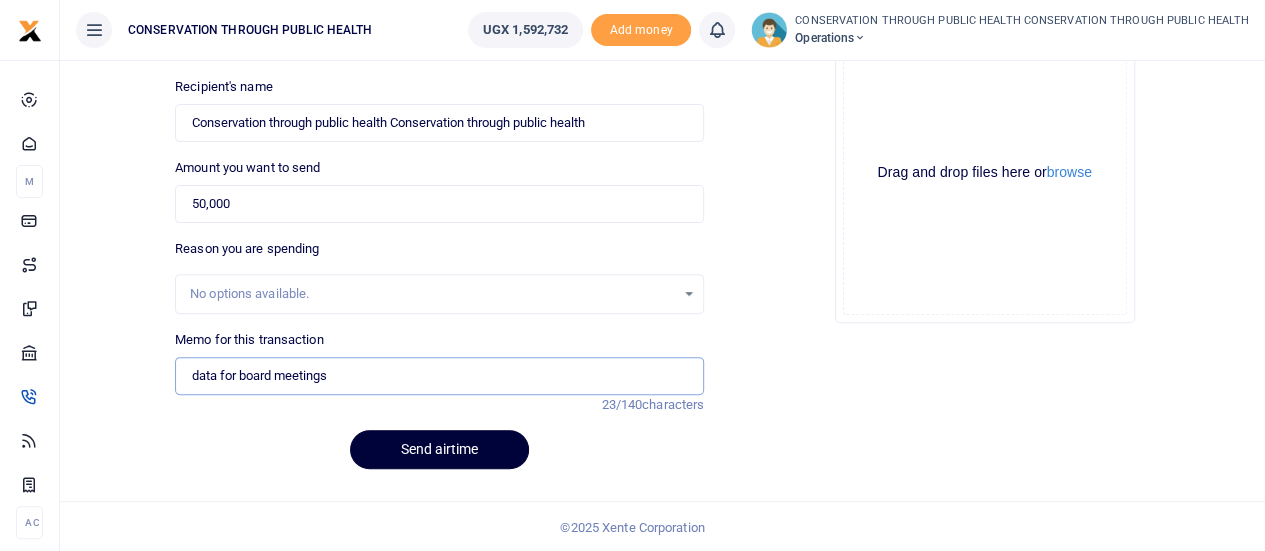 type on "data for board meetings" 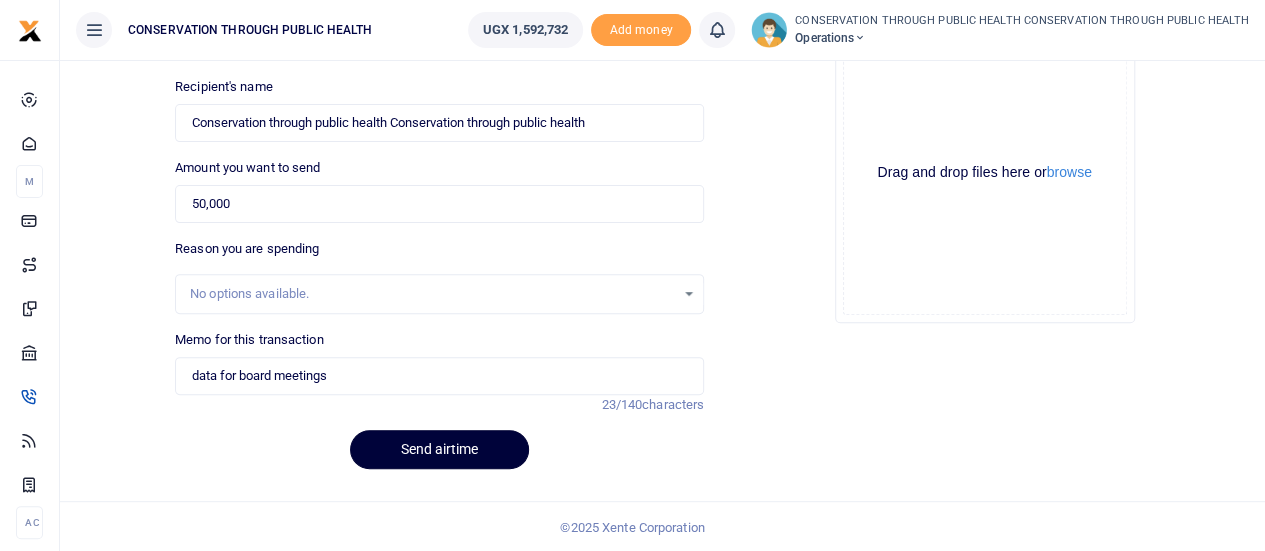 click on "Send airtime" at bounding box center (439, 449) 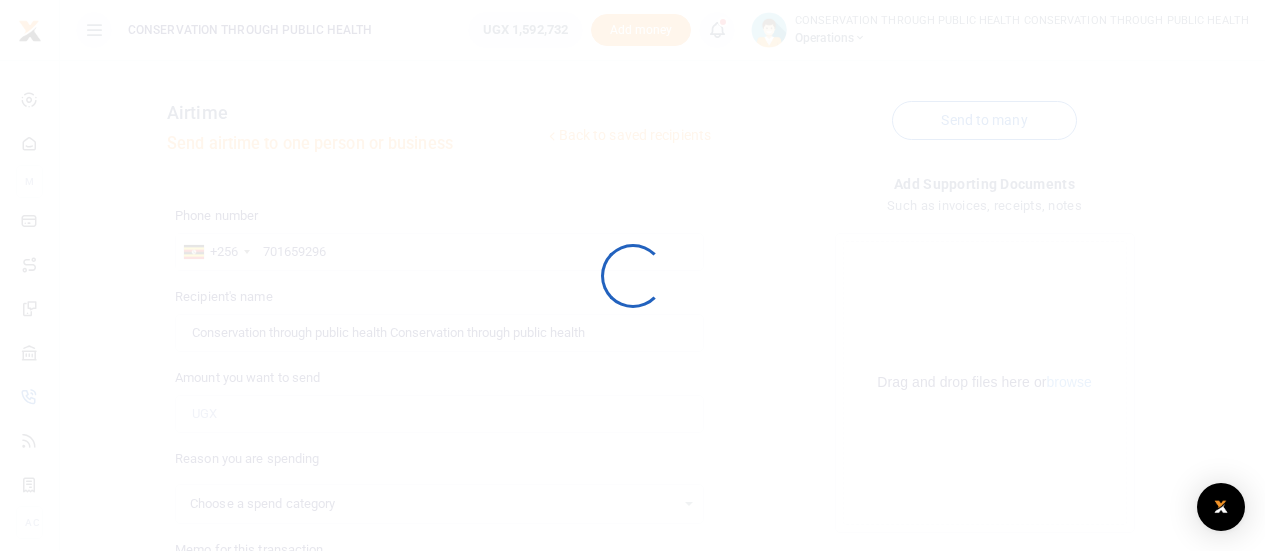 scroll, scrollTop: 209, scrollLeft: 0, axis: vertical 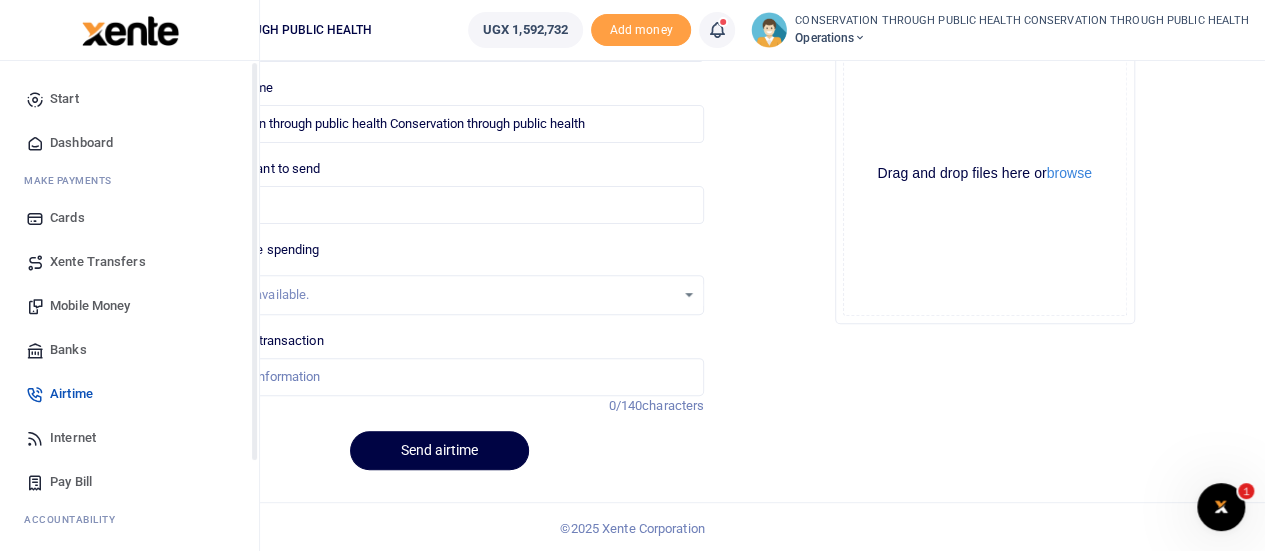 click on "Dashboard" at bounding box center (81, 143) 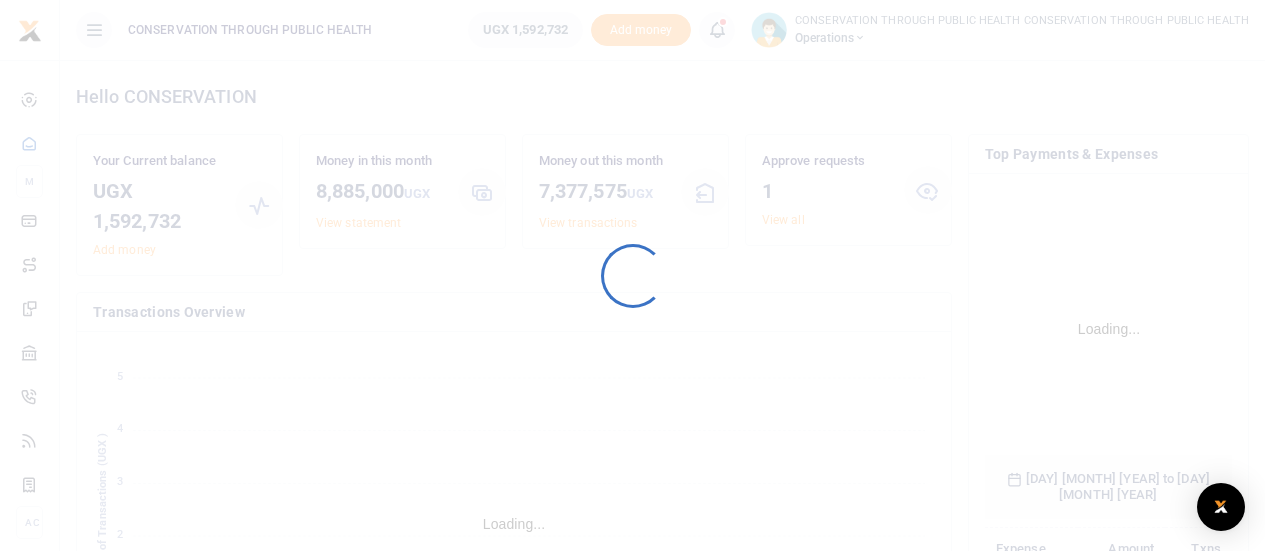 scroll, scrollTop: 0, scrollLeft: 0, axis: both 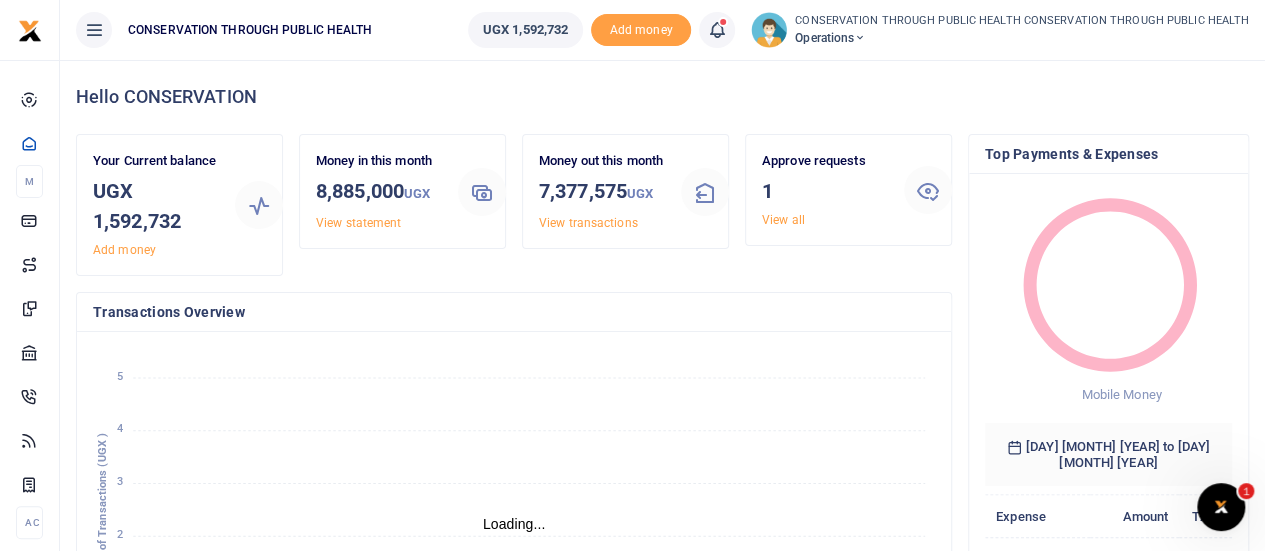 click on "Approve requests
1
View all" at bounding box center [156, 205] 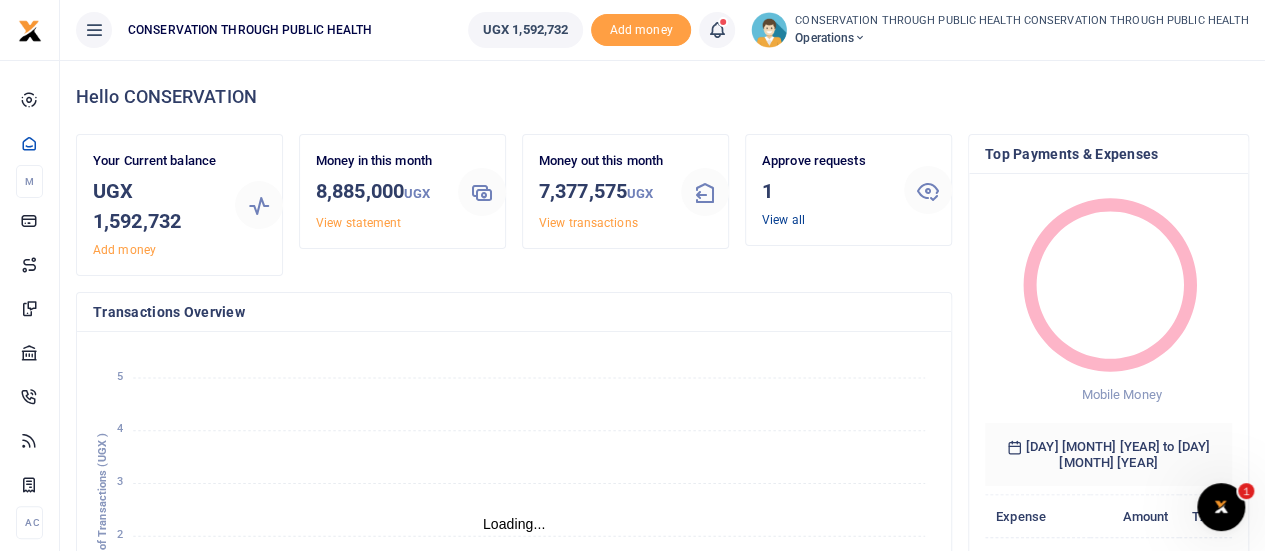 click on "View all" at bounding box center (783, 220) 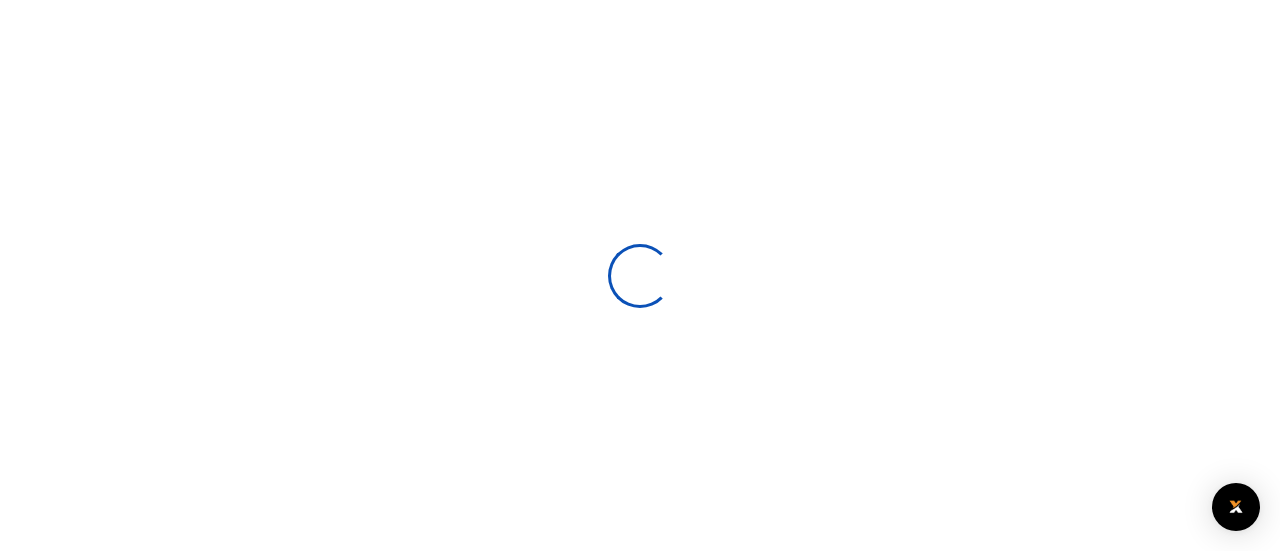 scroll, scrollTop: 0, scrollLeft: 0, axis: both 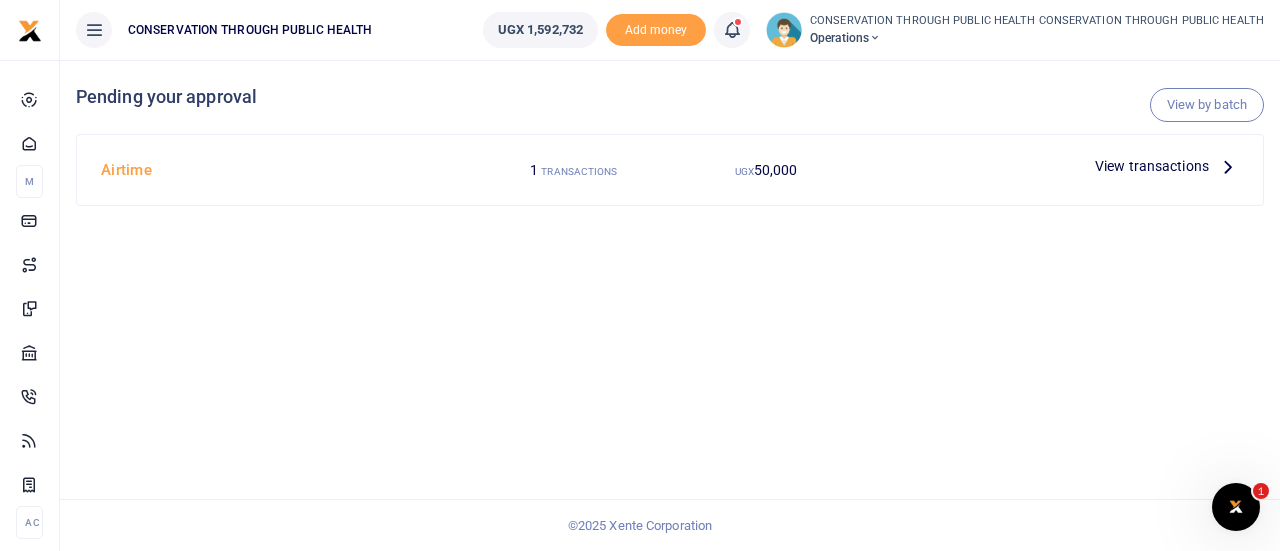 click at bounding box center [1228, 166] 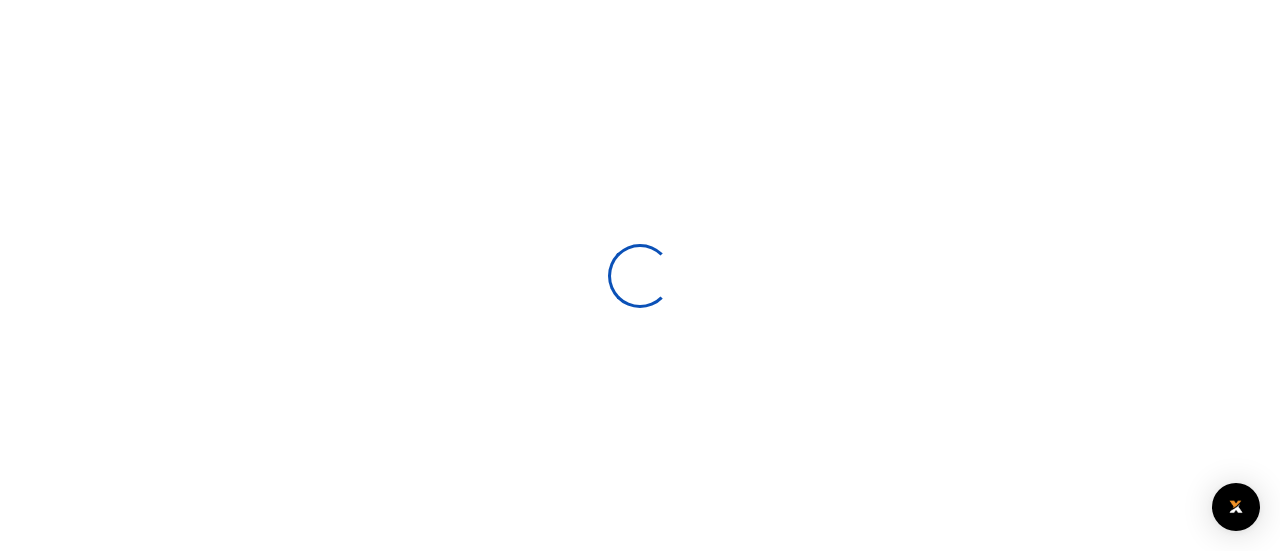 scroll, scrollTop: 0, scrollLeft: 0, axis: both 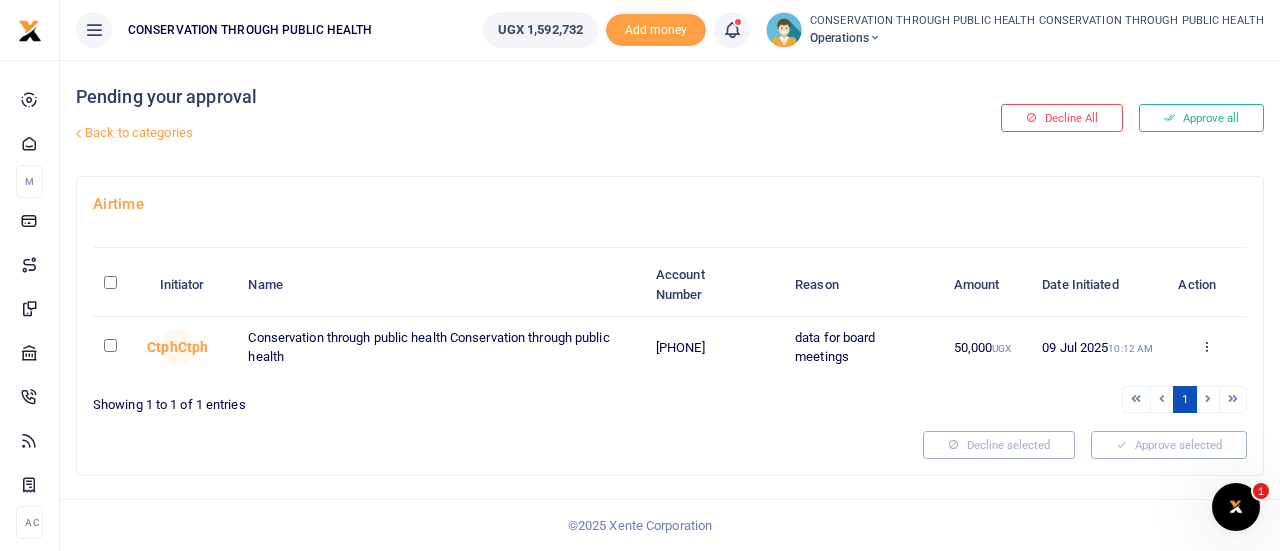 click at bounding box center [120, 347] 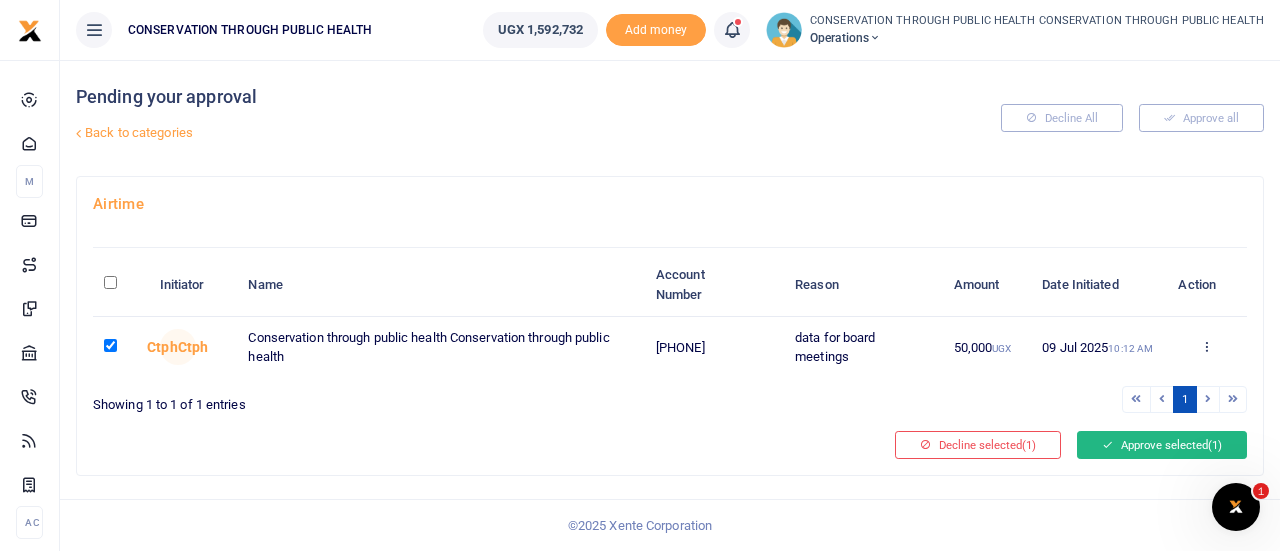 click on "Approve selected  (1)" at bounding box center [1162, 445] 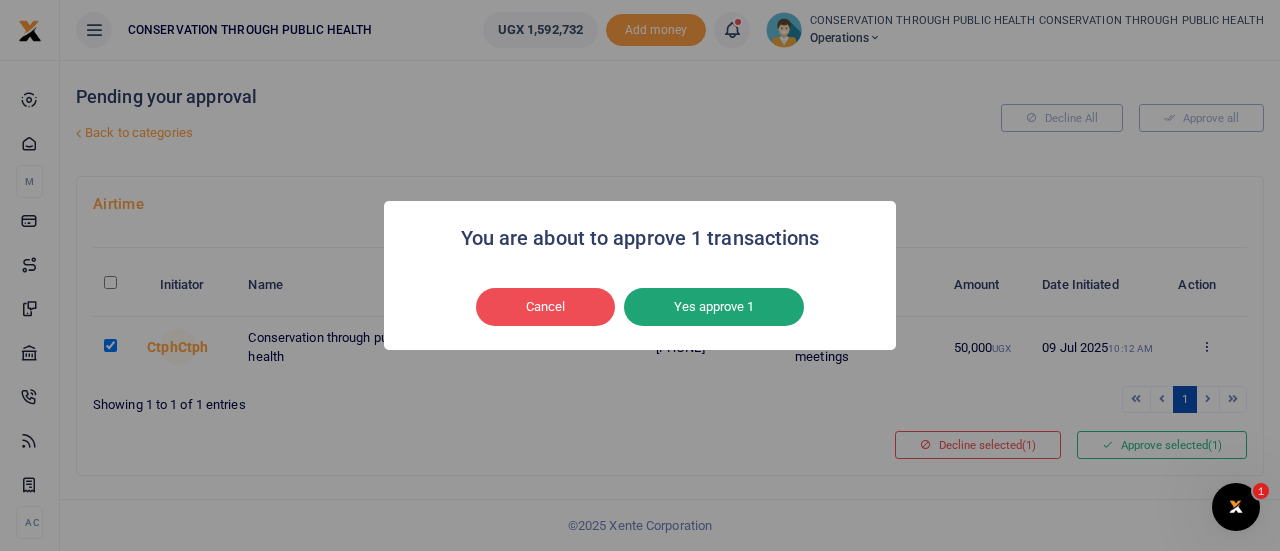click on "Yes approve 1" at bounding box center [714, 307] 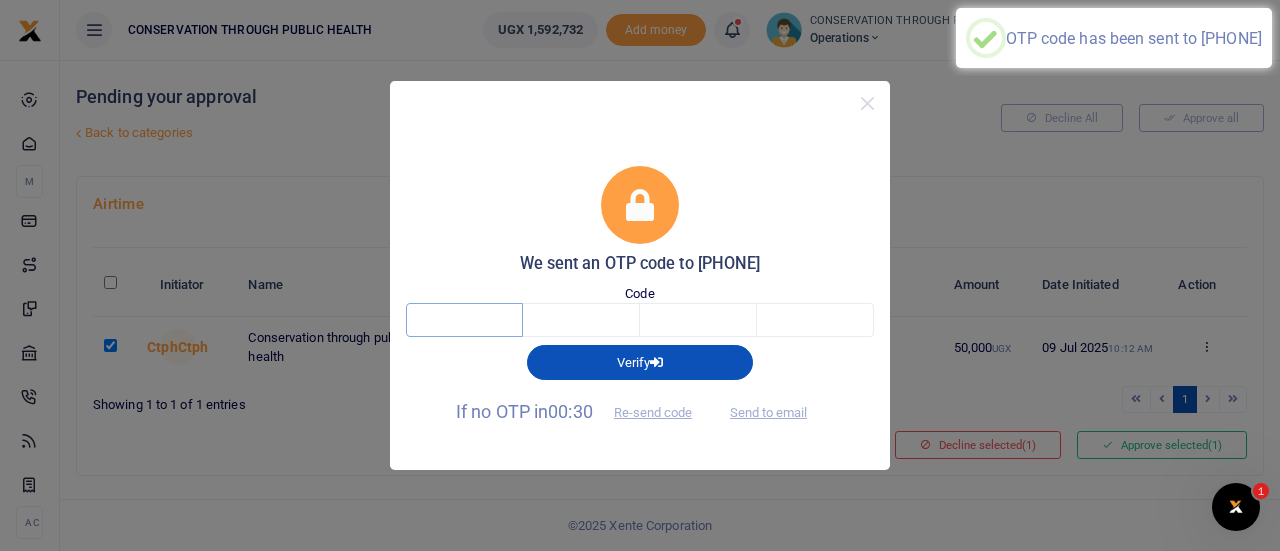 click at bounding box center [464, 320] 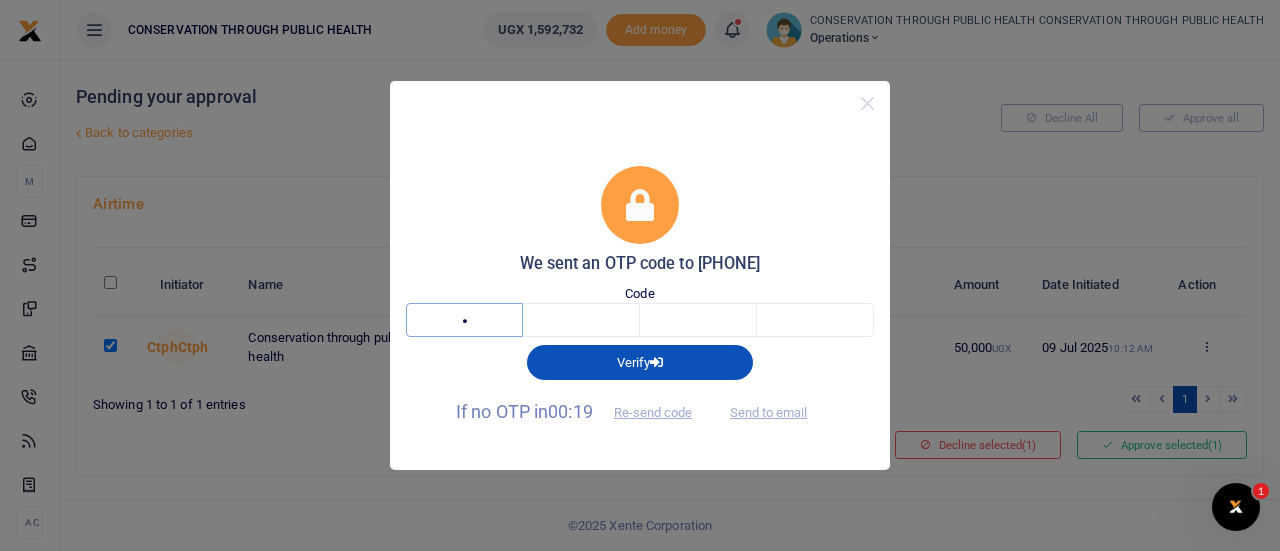 type on "8" 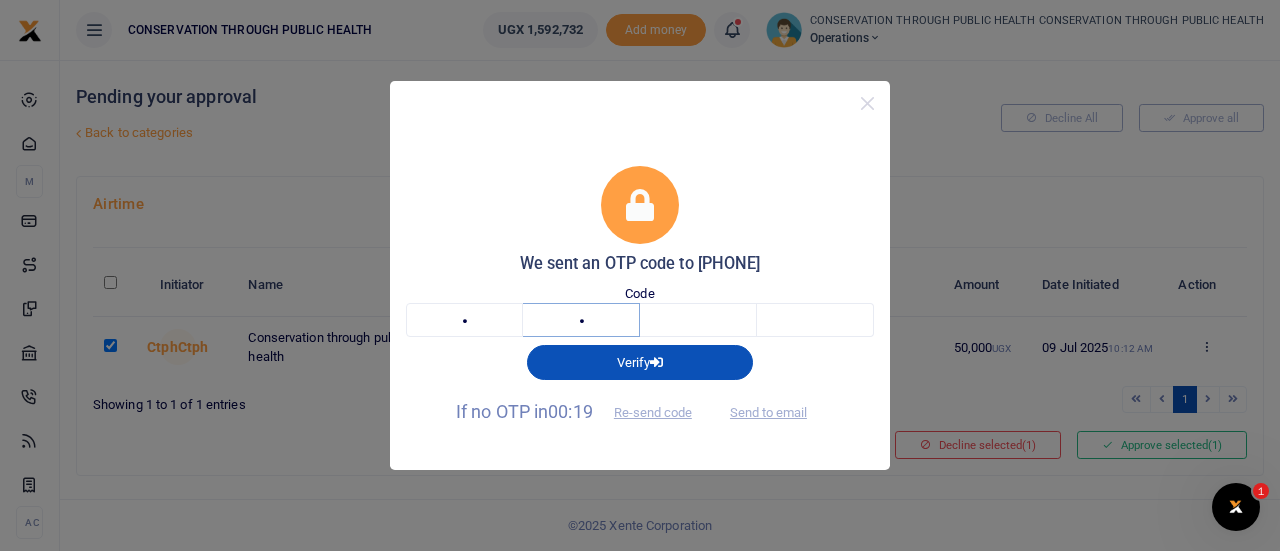 type on "9" 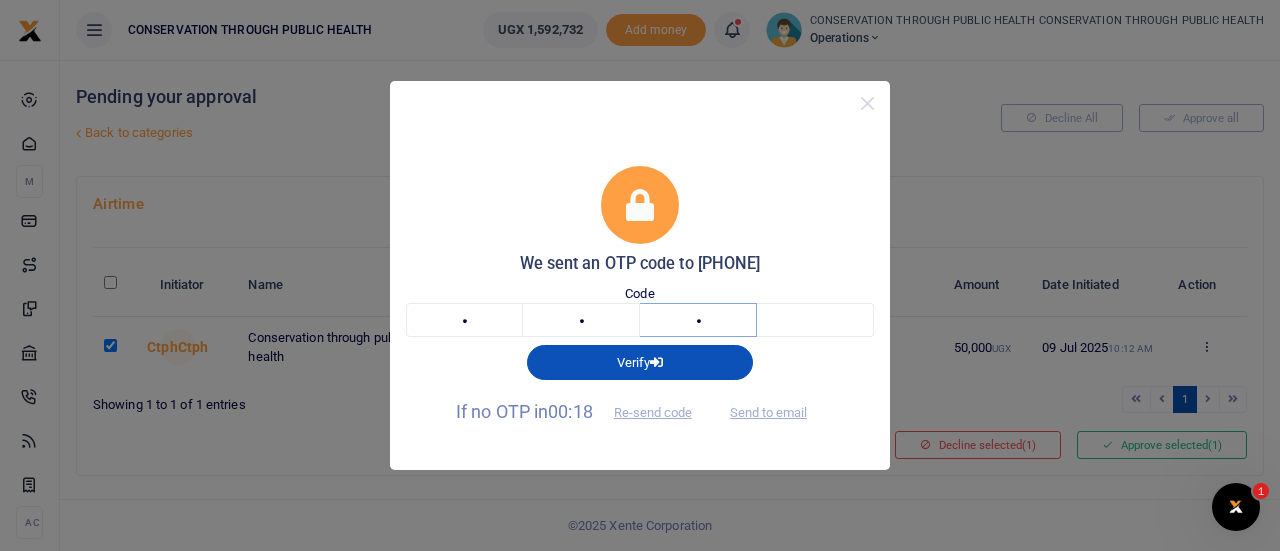 type on "2" 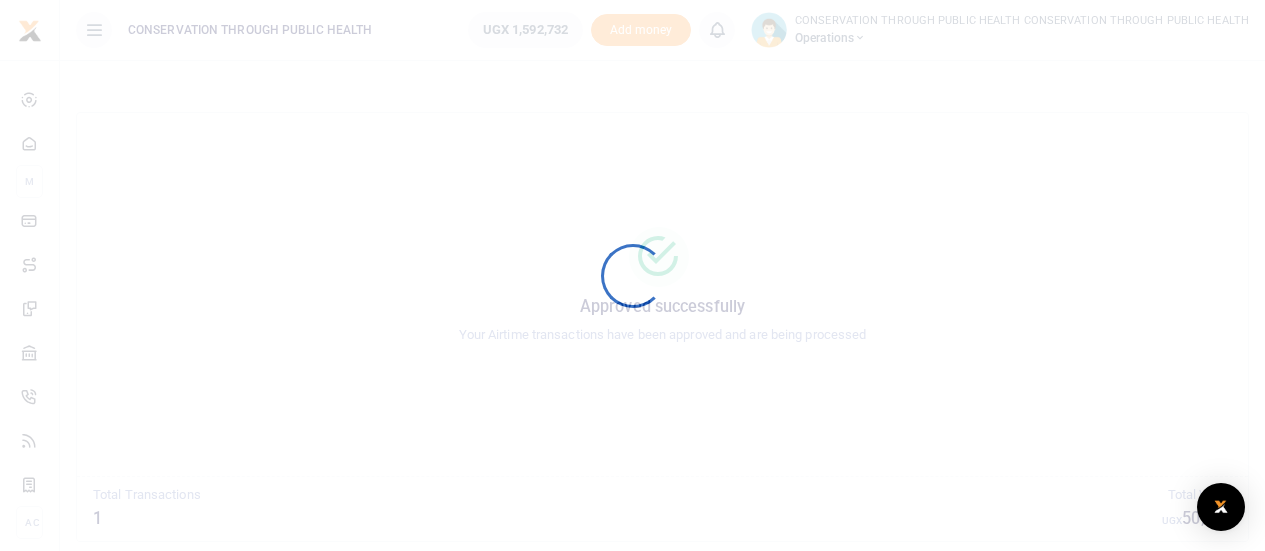 scroll, scrollTop: 0, scrollLeft: 0, axis: both 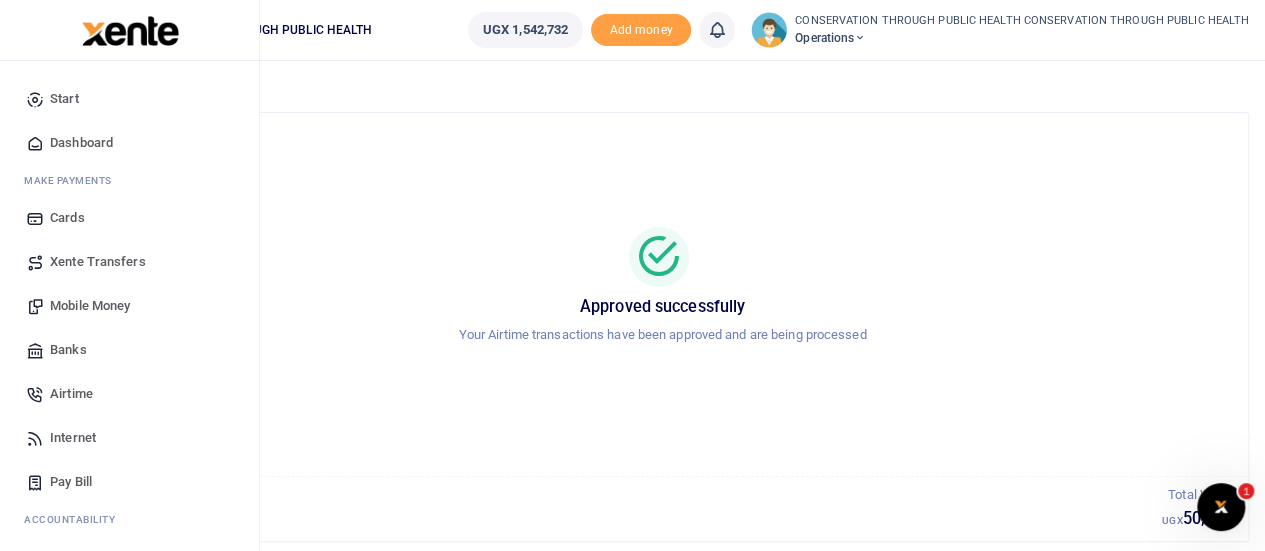 click on "Dashboard" at bounding box center (81, 143) 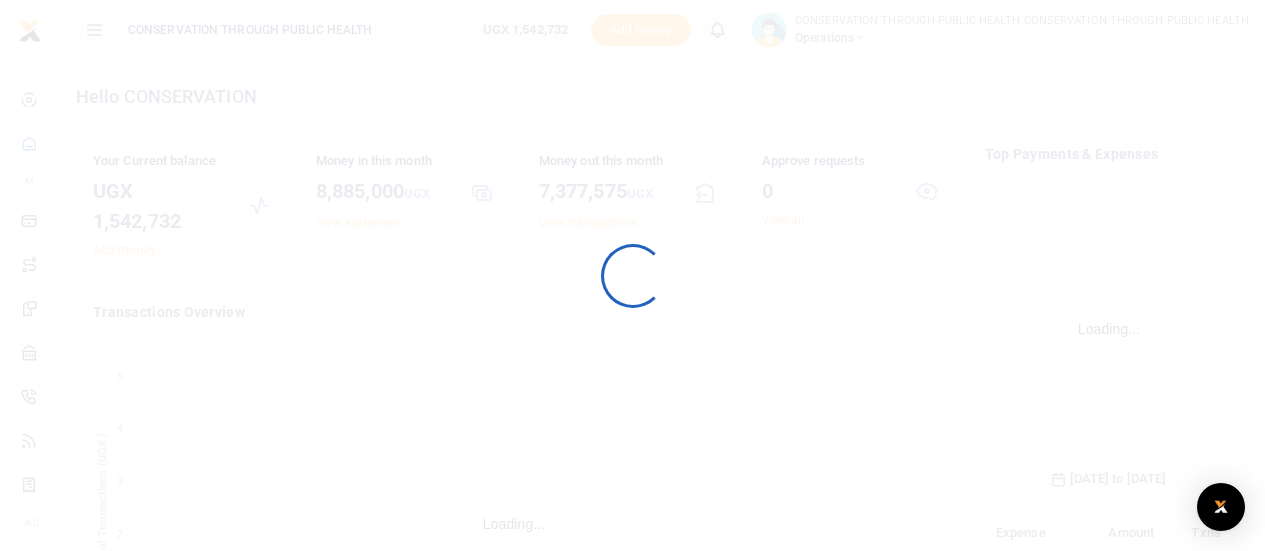 scroll, scrollTop: 0, scrollLeft: 0, axis: both 